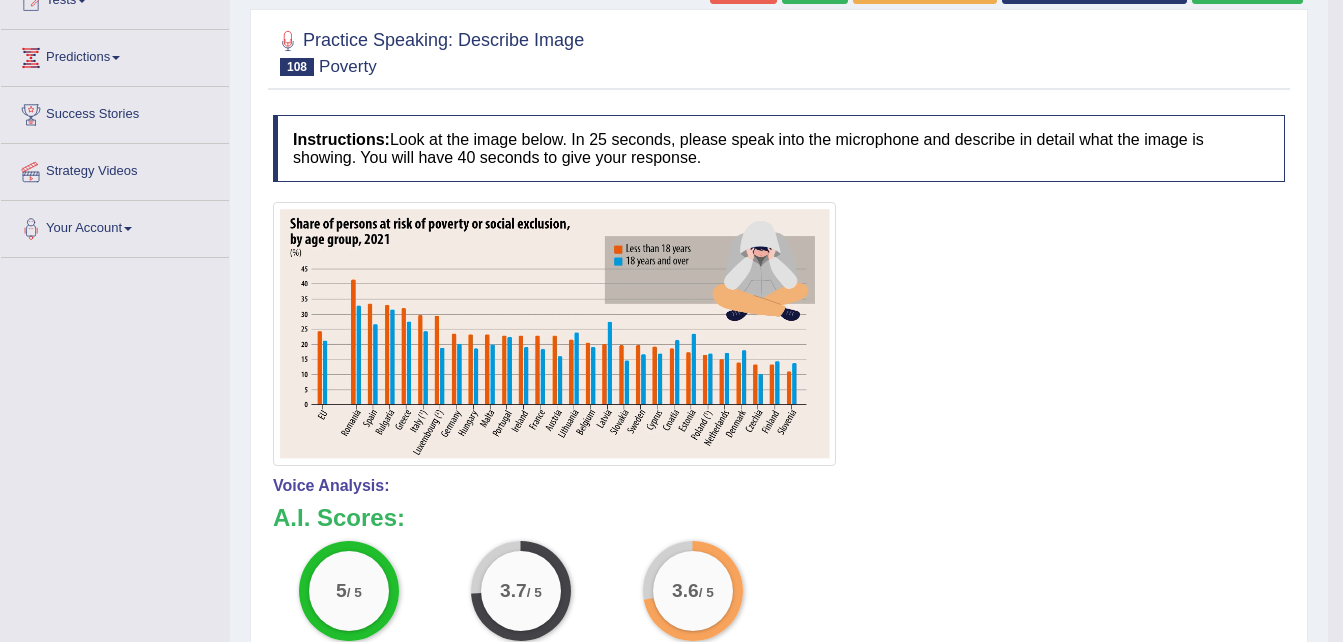 scroll, scrollTop: 0, scrollLeft: 0, axis: both 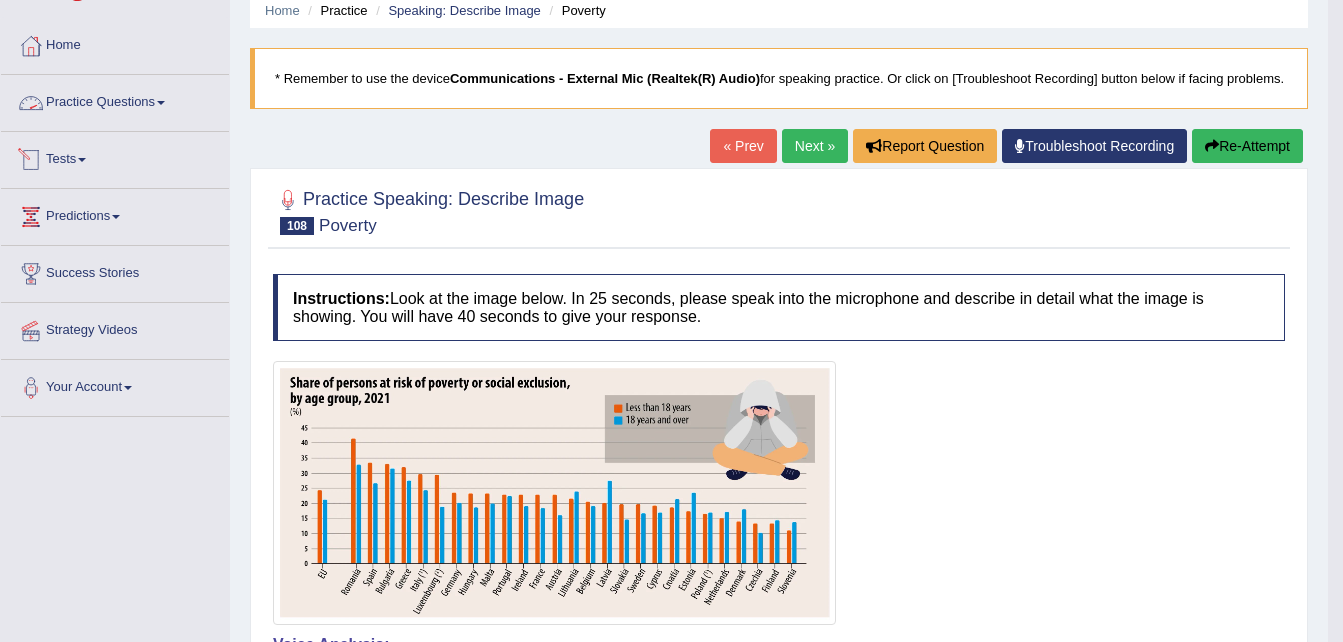 click at bounding box center (82, 160) 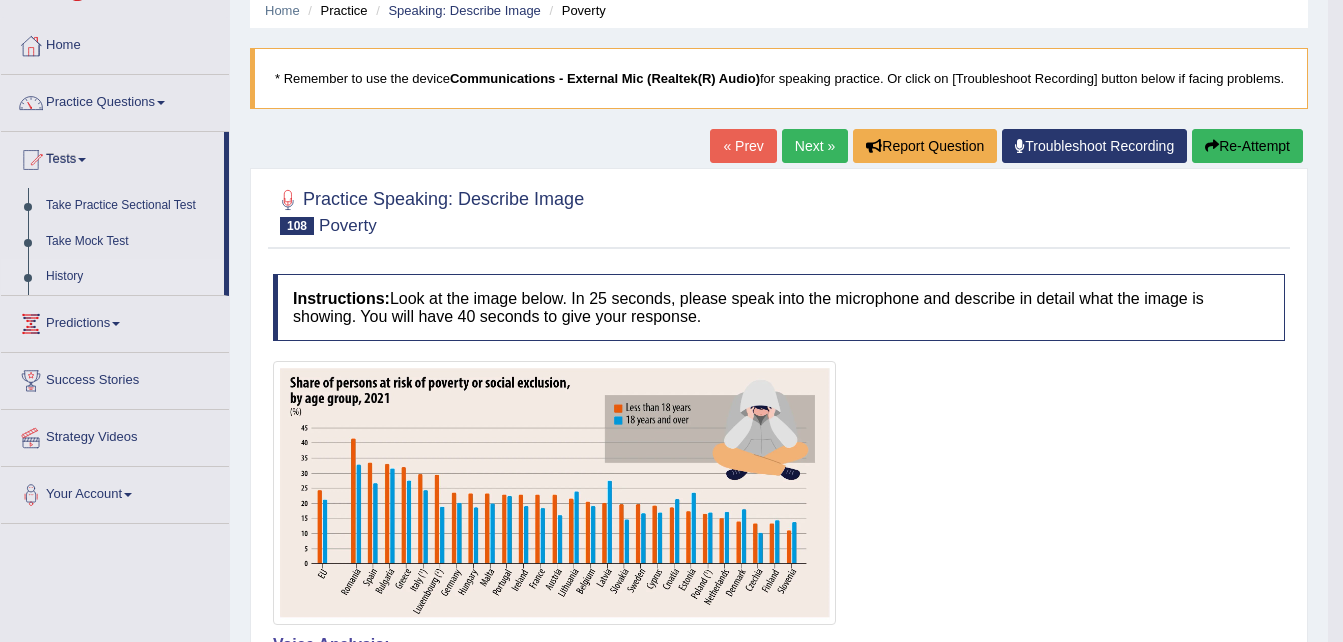 click on "History" at bounding box center [130, 277] 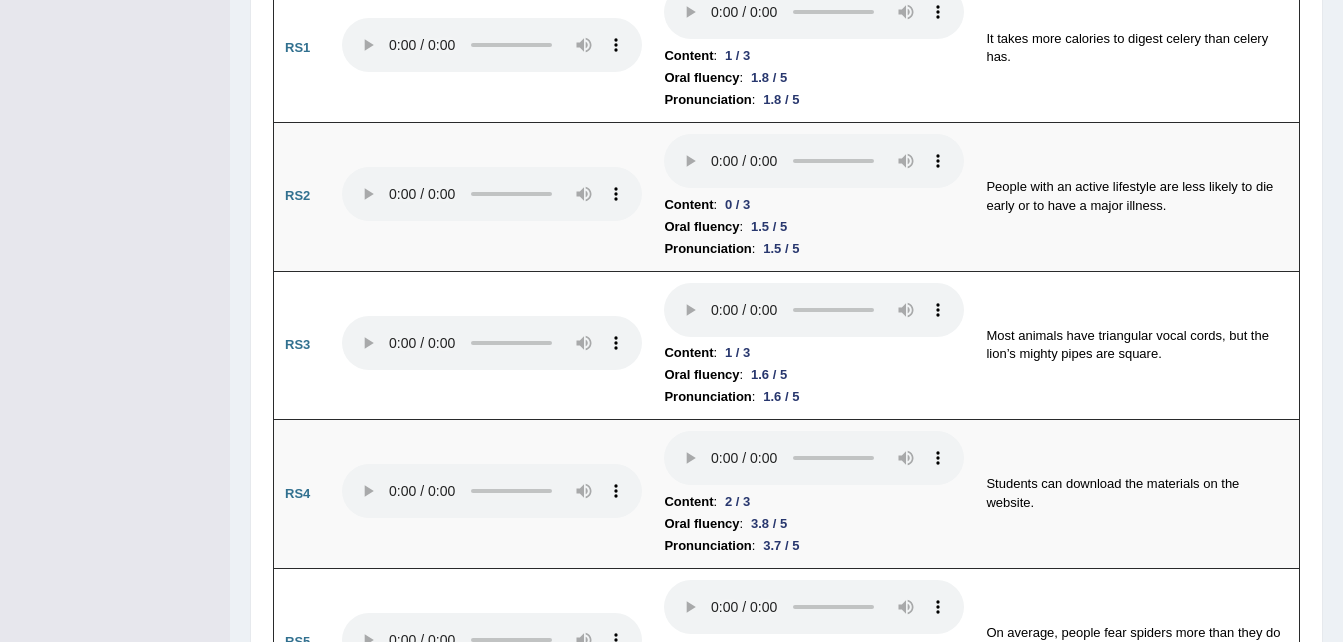 scroll, scrollTop: 0, scrollLeft: 0, axis: both 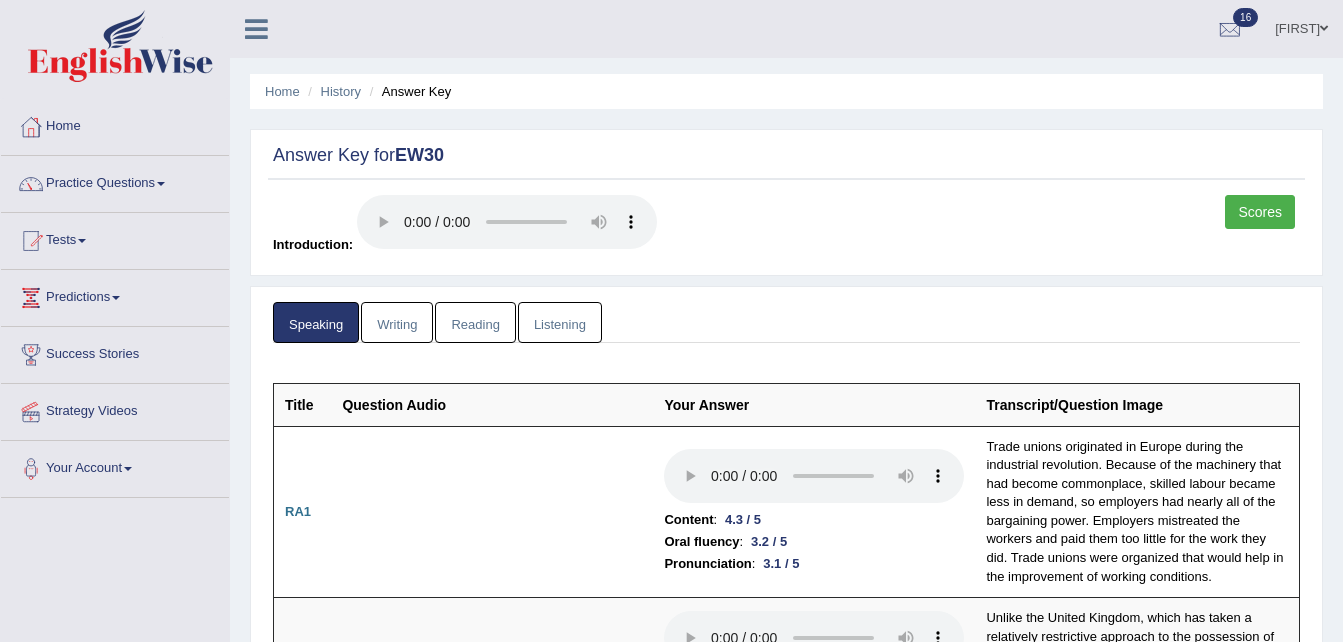 click on "Listening" at bounding box center [560, 322] 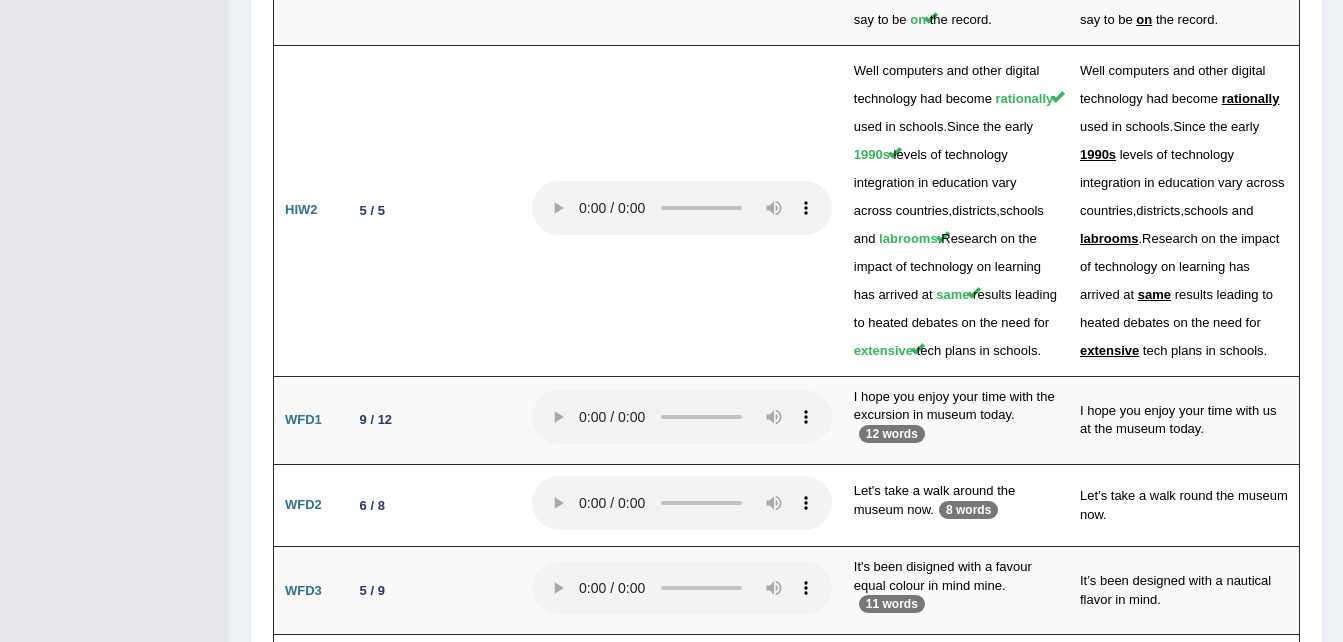 scroll, scrollTop: 3384, scrollLeft: 0, axis: vertical 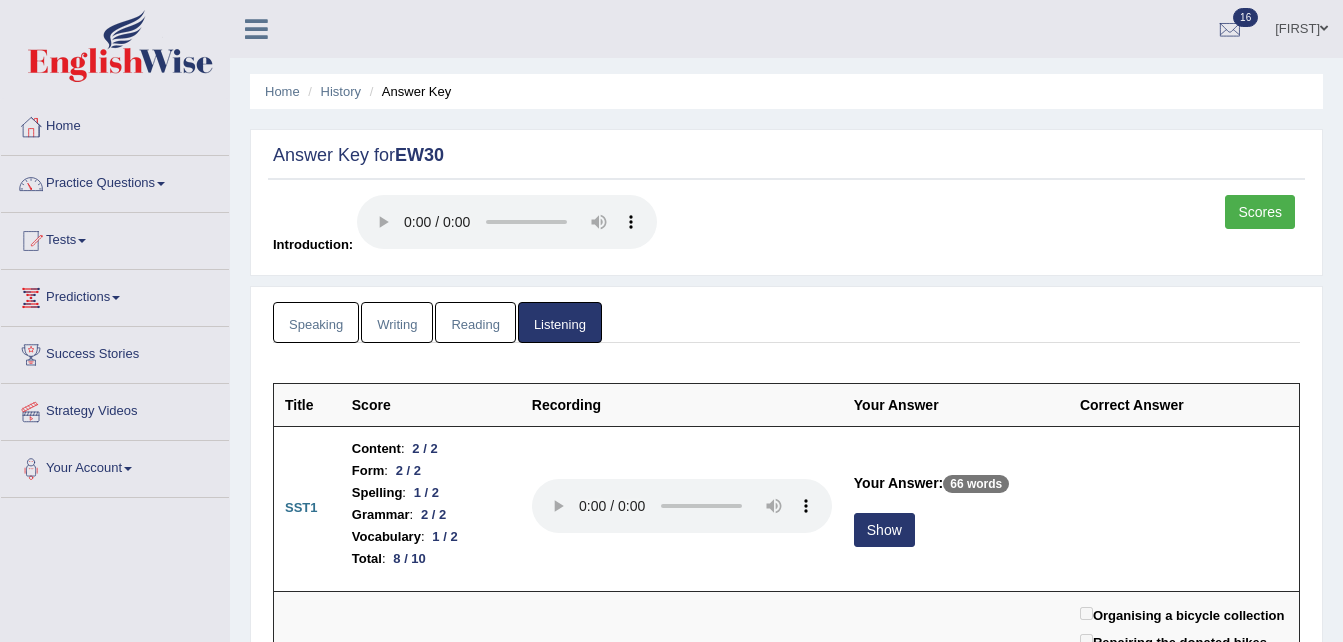 click on "Scores" at bounding box center [1260, 212] 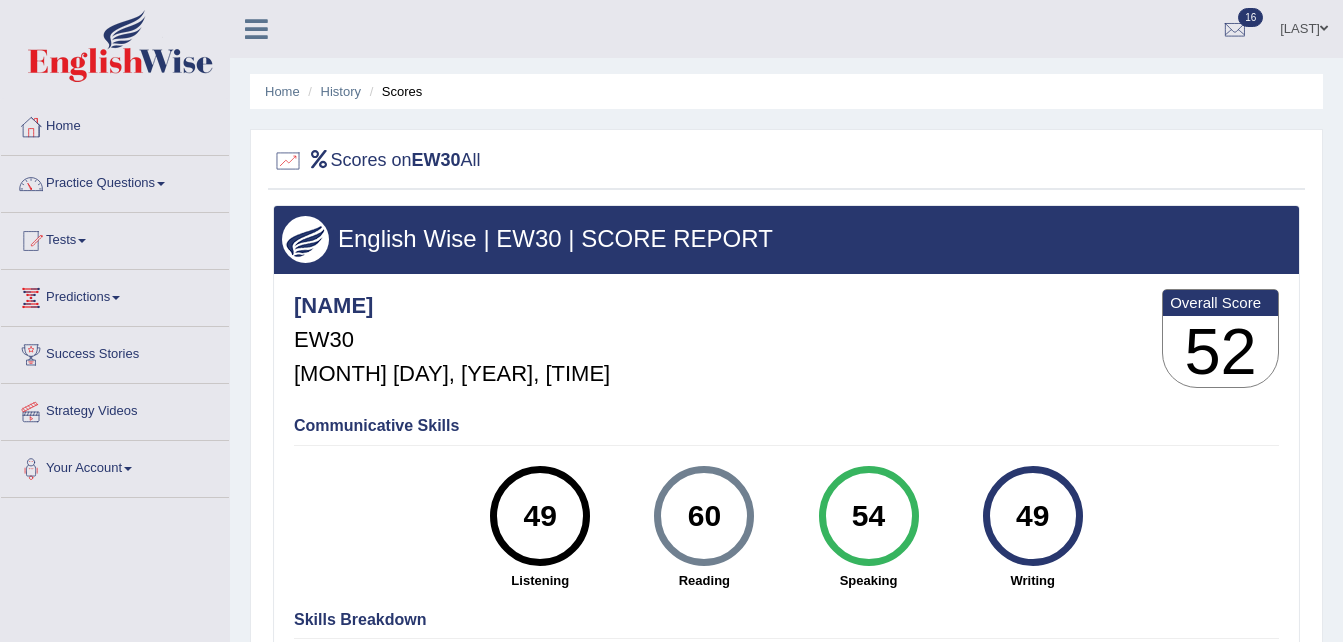 scroll, scrollTop: 0, scrollLeft: 0, axis: both 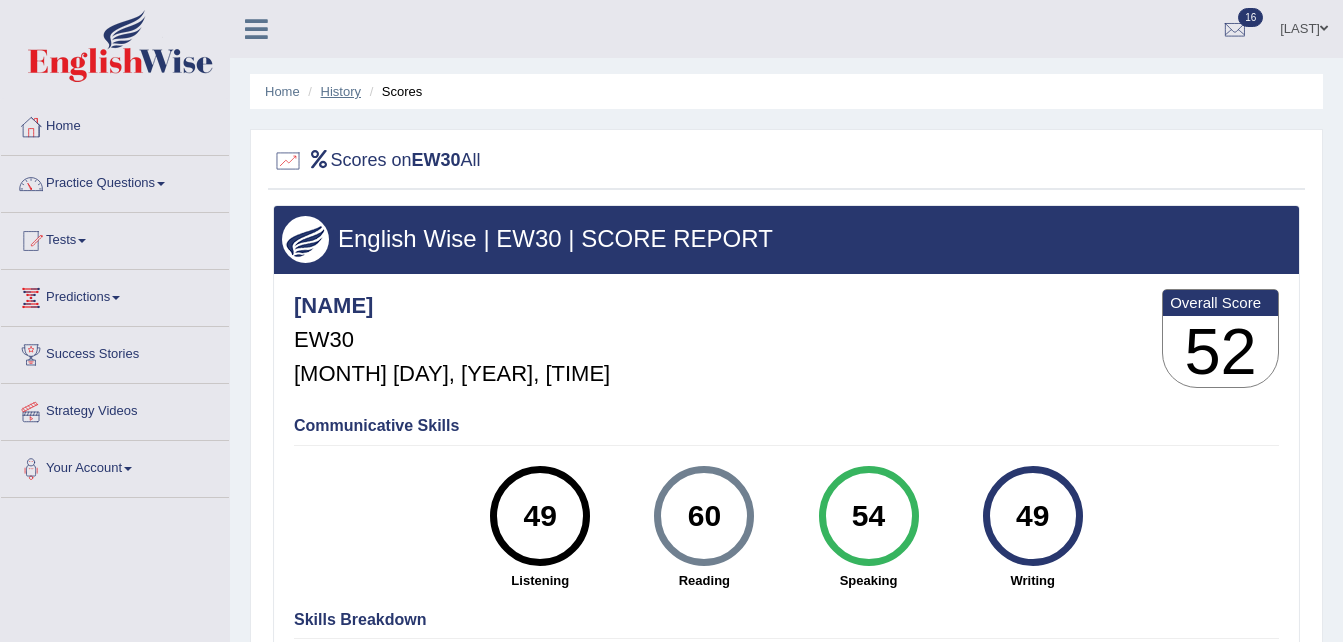 click on "History" at bounding box center [341, 91] 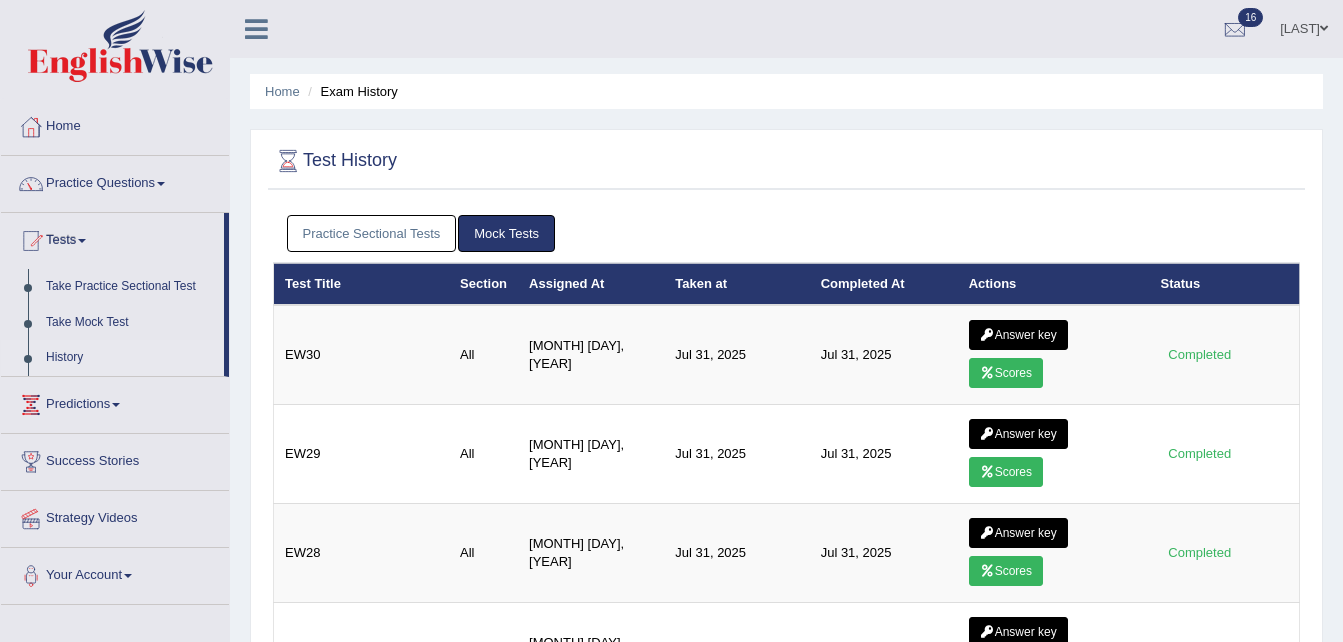 scroll, scrollTop: 0, scrollLeft: 0, axis: both 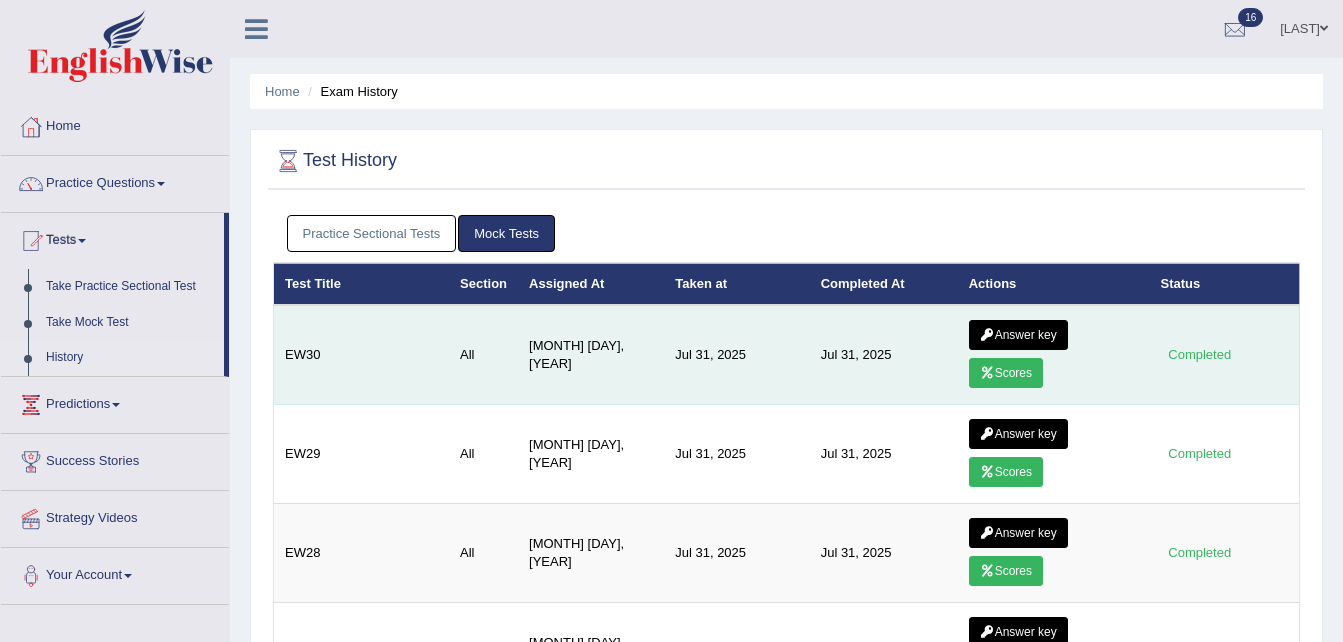 click on "Answer key" at bounding box center (1018, 335) 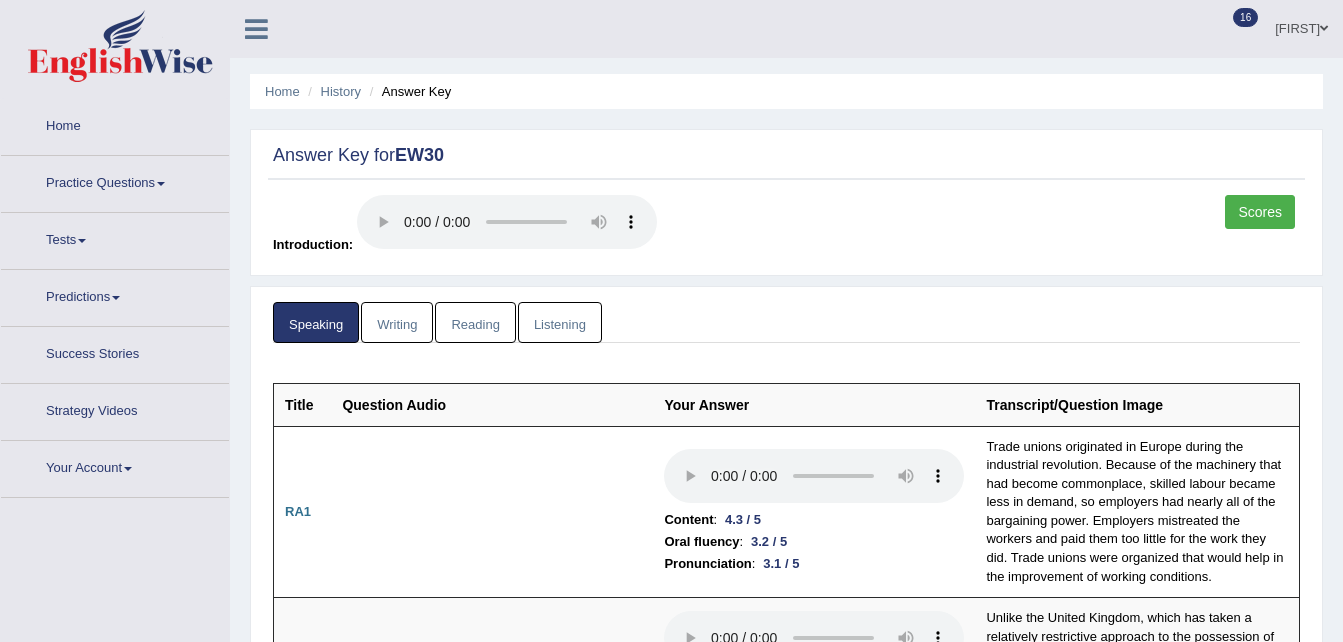 scroll, scrollTop: 0, scrollLeft: 0, axis: both 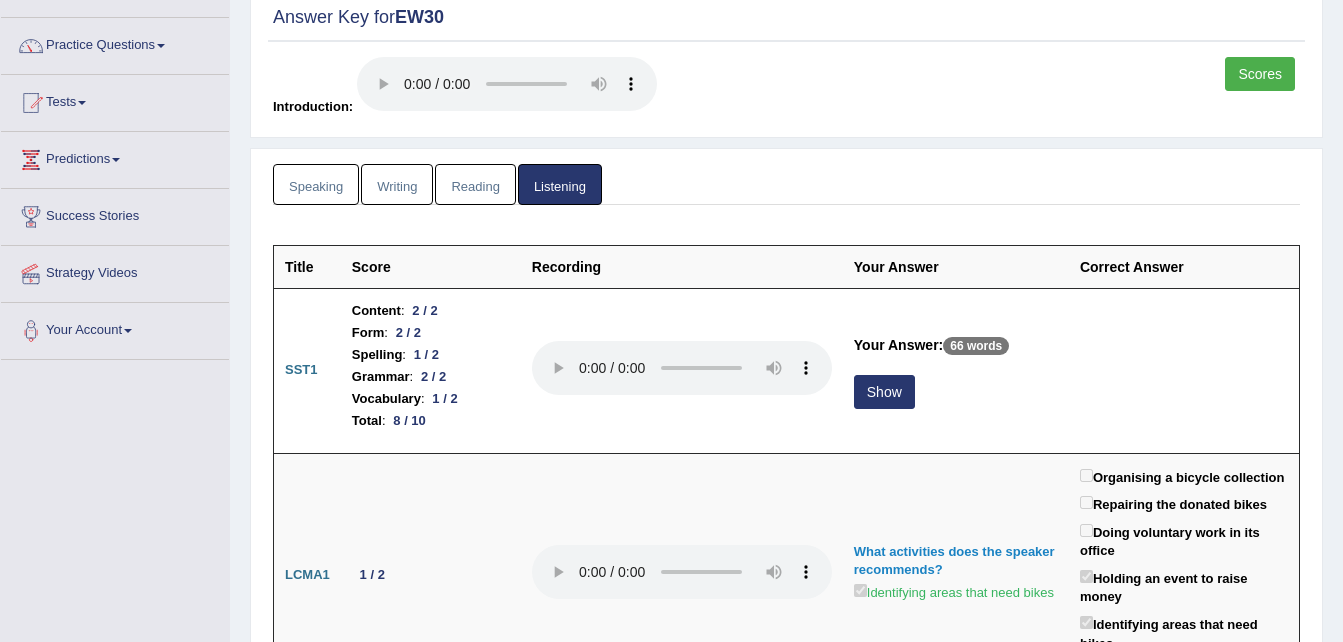 click on "Speaking" at bounding box center [316, 184] 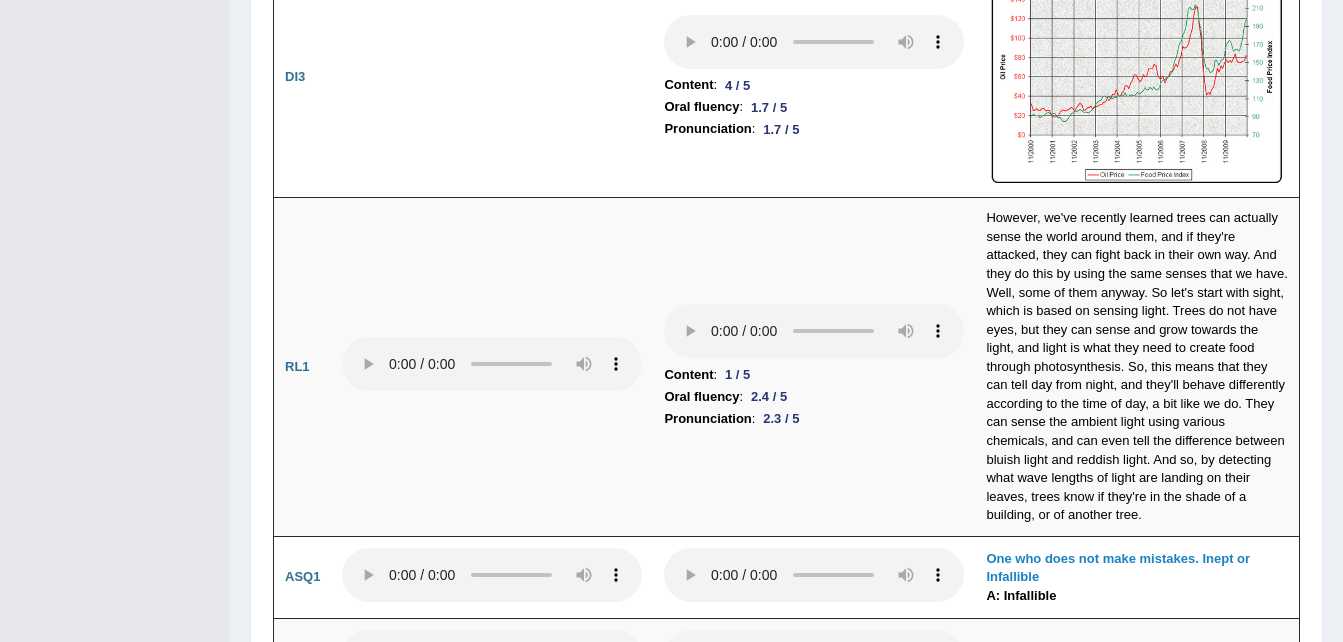 scroll, scrollTop: 3481, scrollLeft: 0, axis: vertical 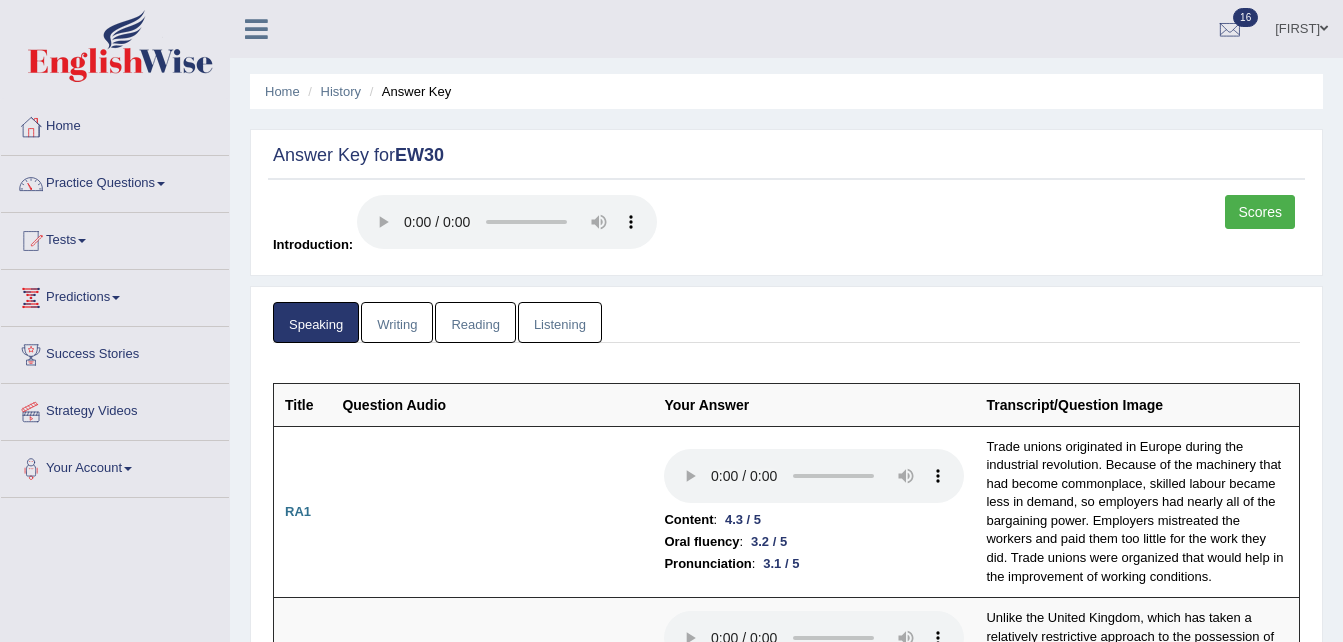 click on "Scores" at bounding box center [1260, 212] 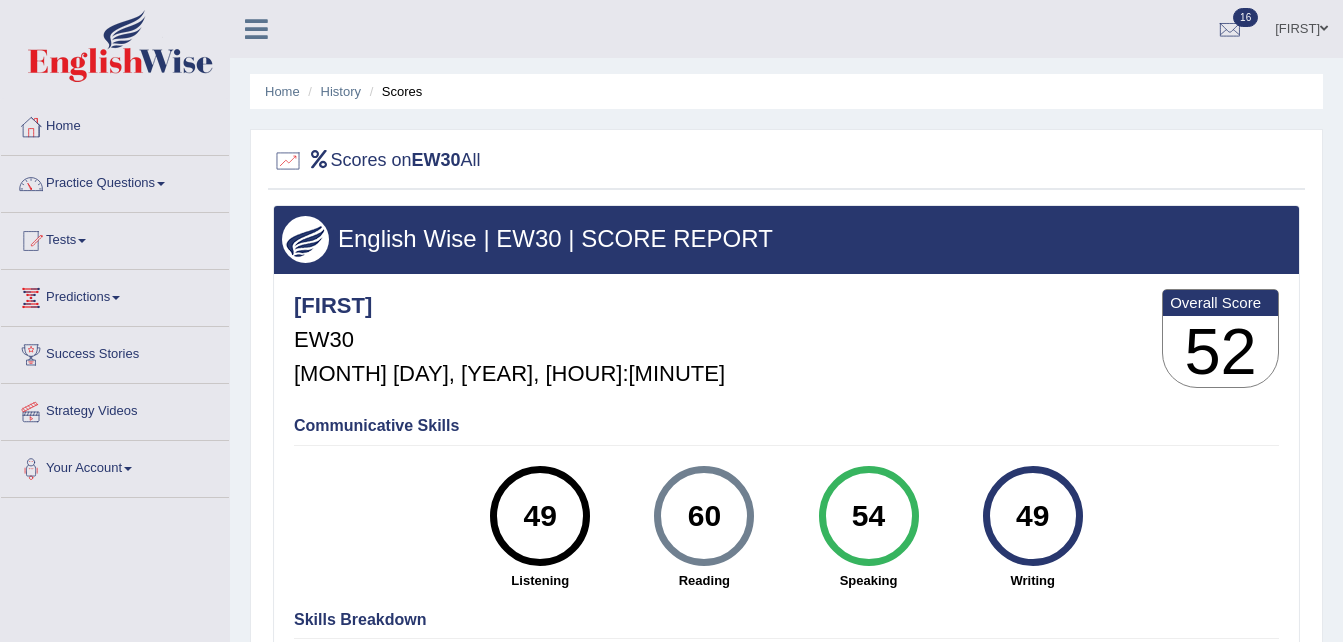 scroll, scrollTop: 0, scrollLeft: 0, axis: both 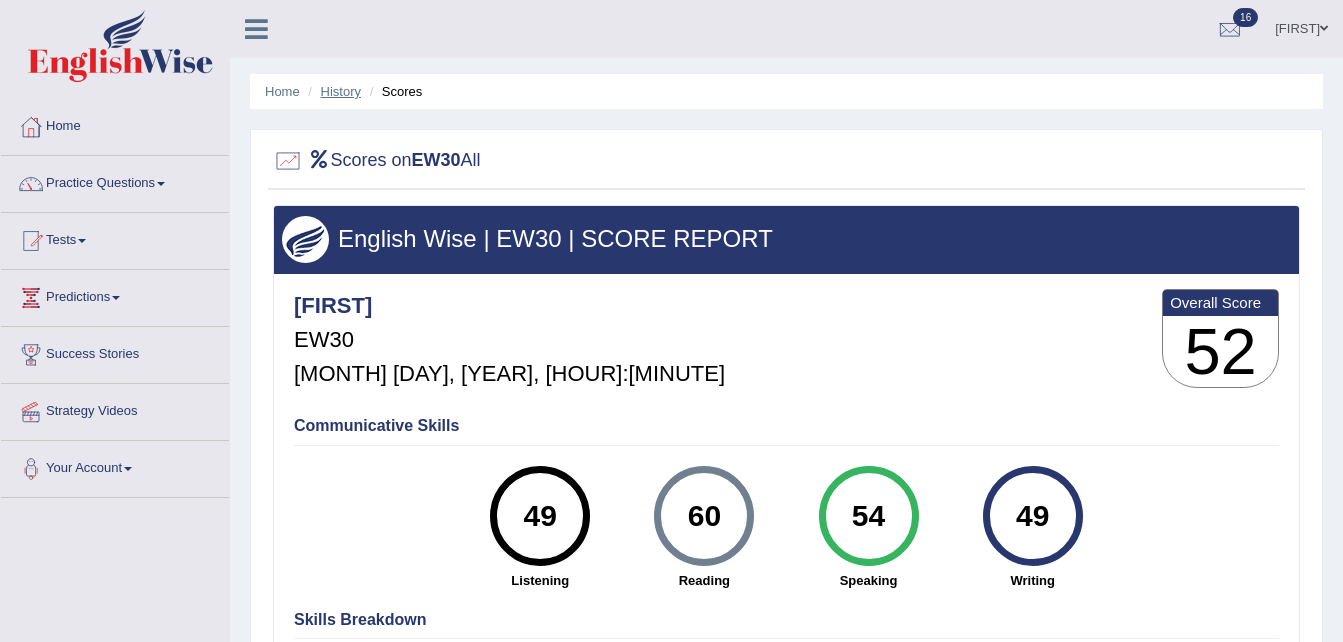 click on "History" at bounding box center (341, 91) 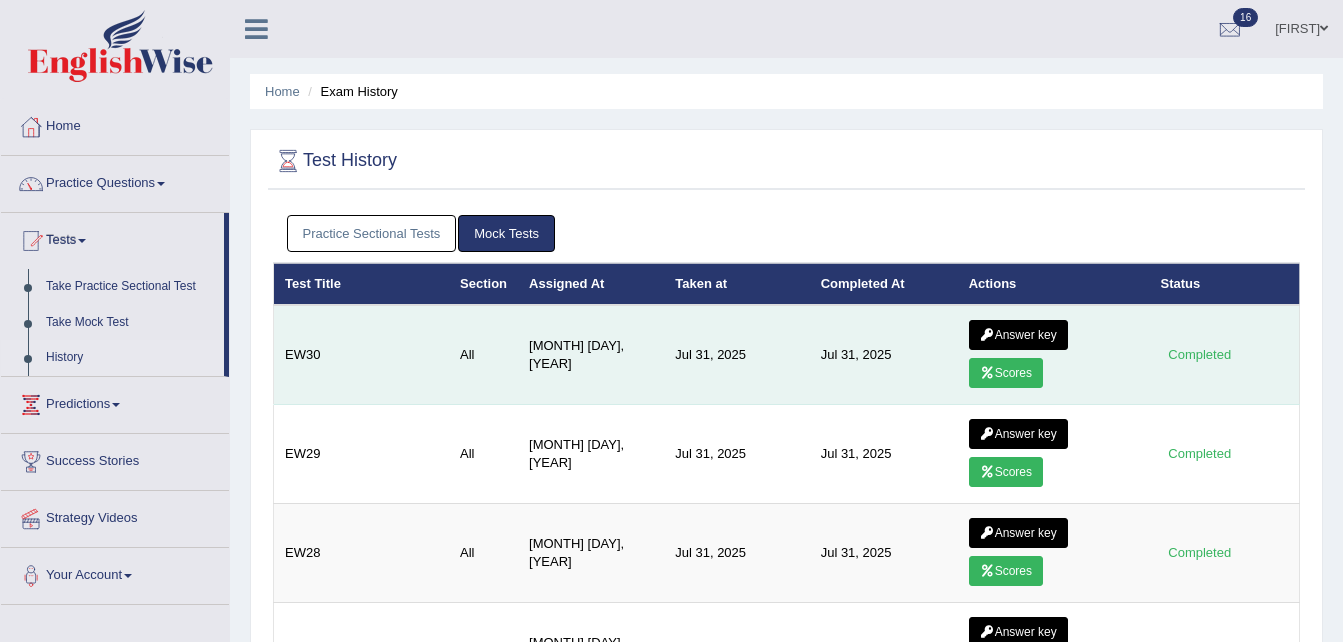 scroll, scrollTop: 0, scrollLeft: 0, axis: both 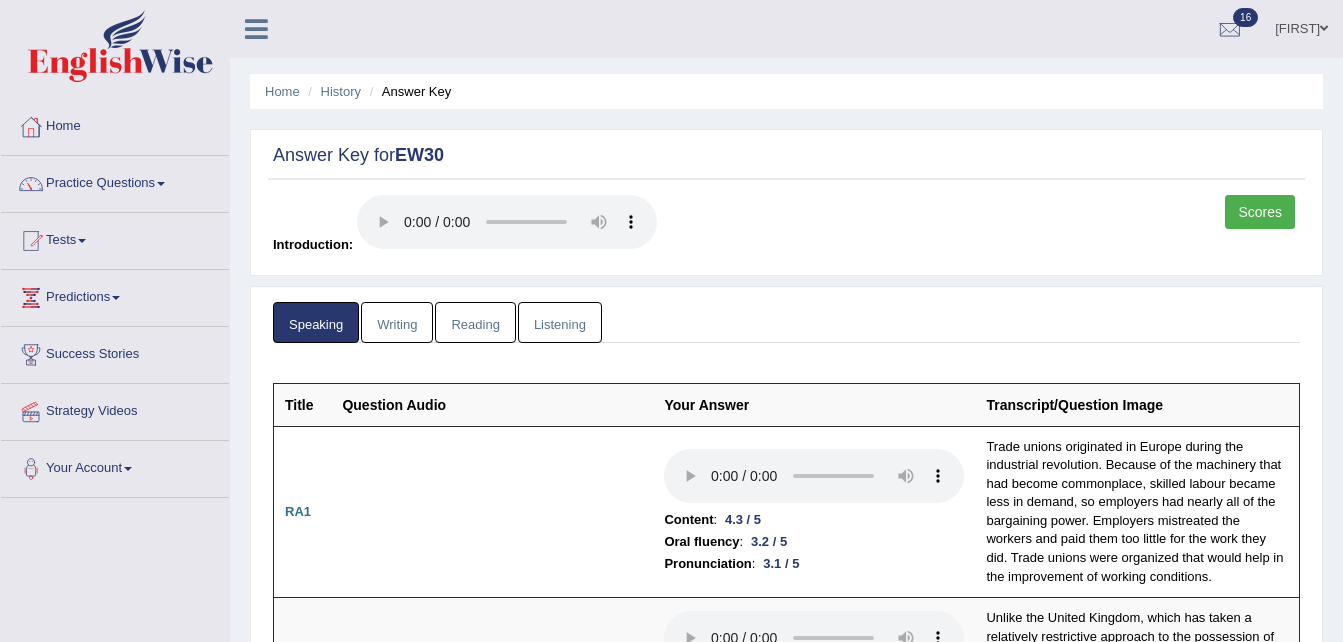 click on "Writing" at bounding box center (397, 322) 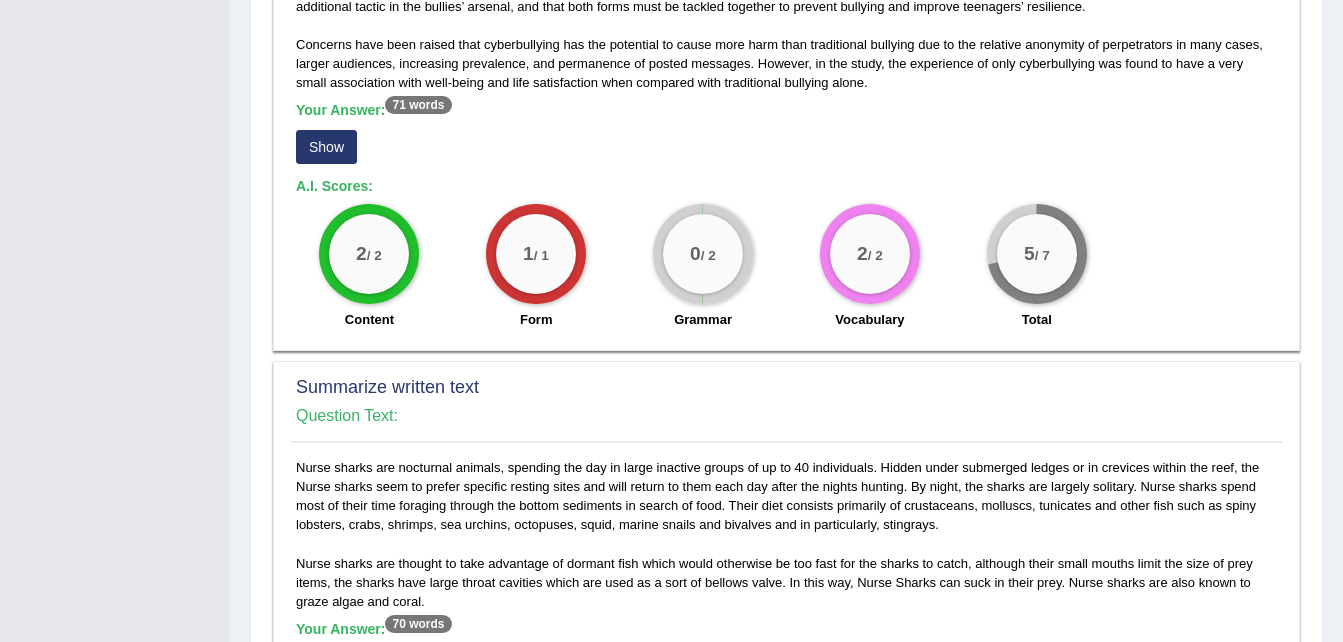 scroll, scrollTop: 0, scrollLeft: 0, axis: both 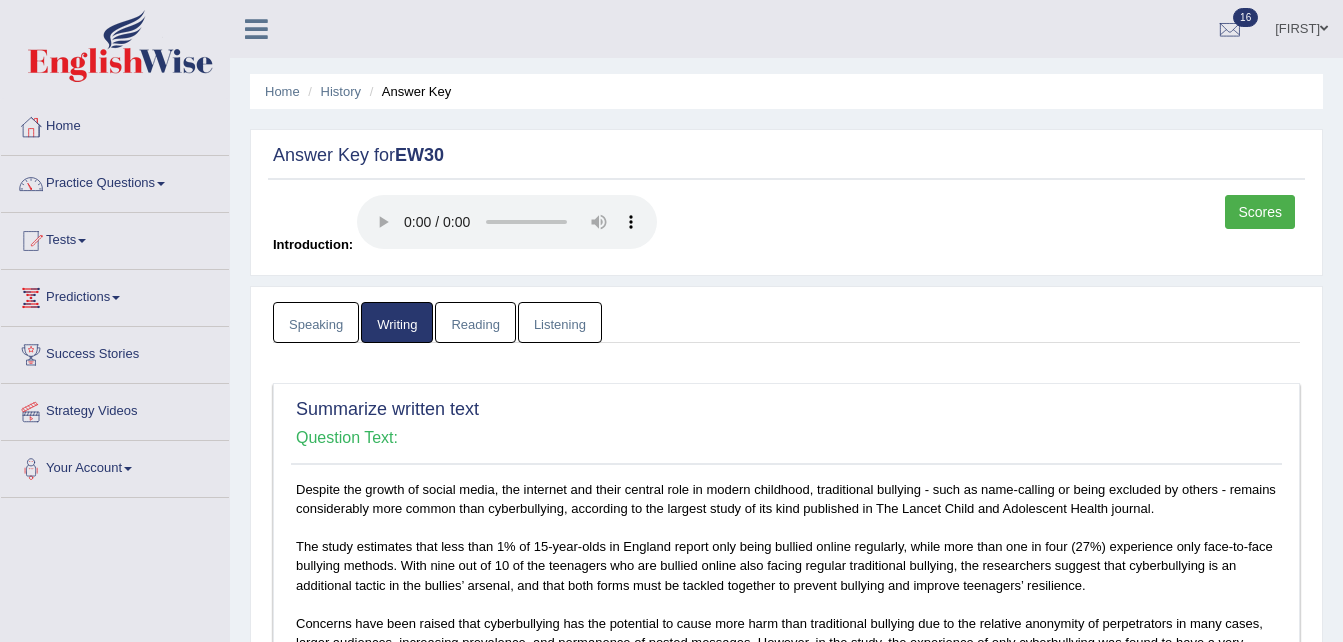 click on "Scores" at bounding box center [1260, 212] 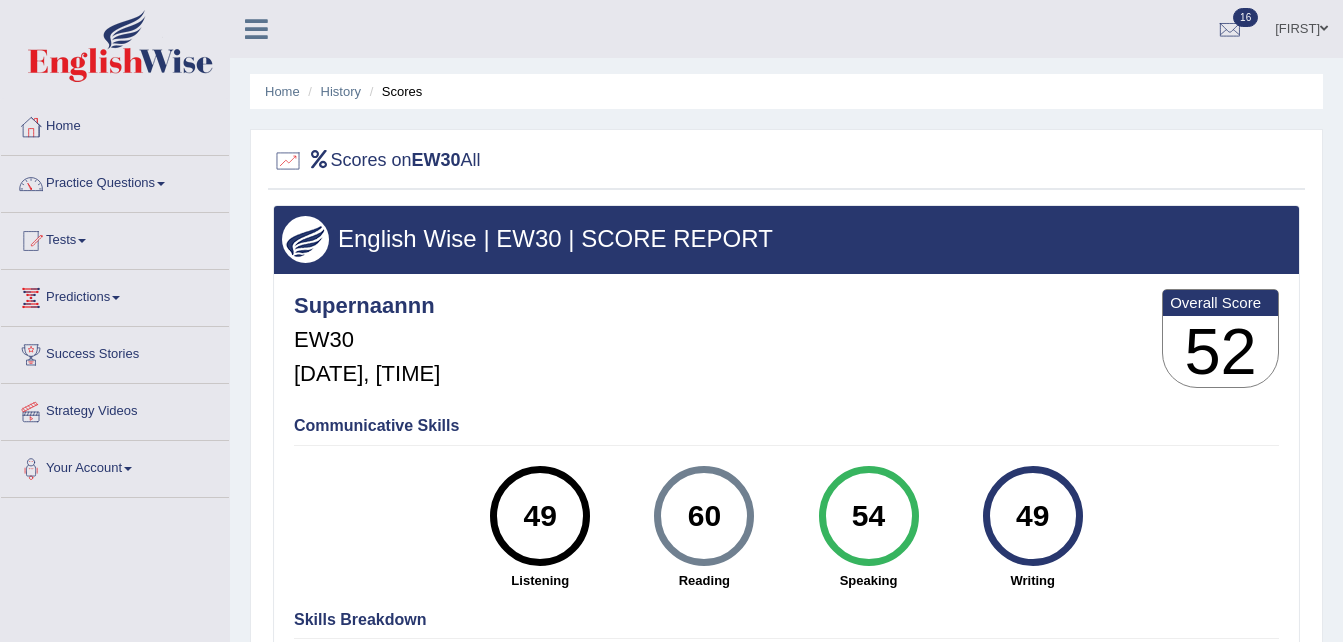 scroll, scrollTop: 0, scrollLeft: 0, axis: both 